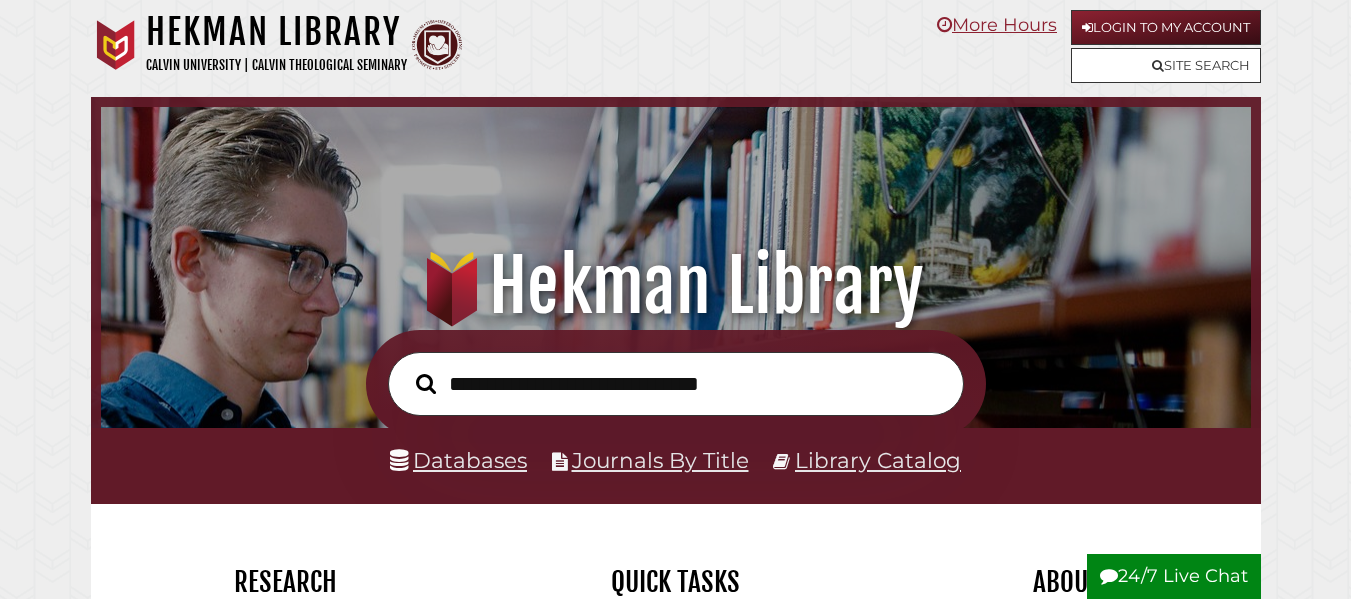 scroll, scrollTop: 0, scrollLeft: 0, axis: both 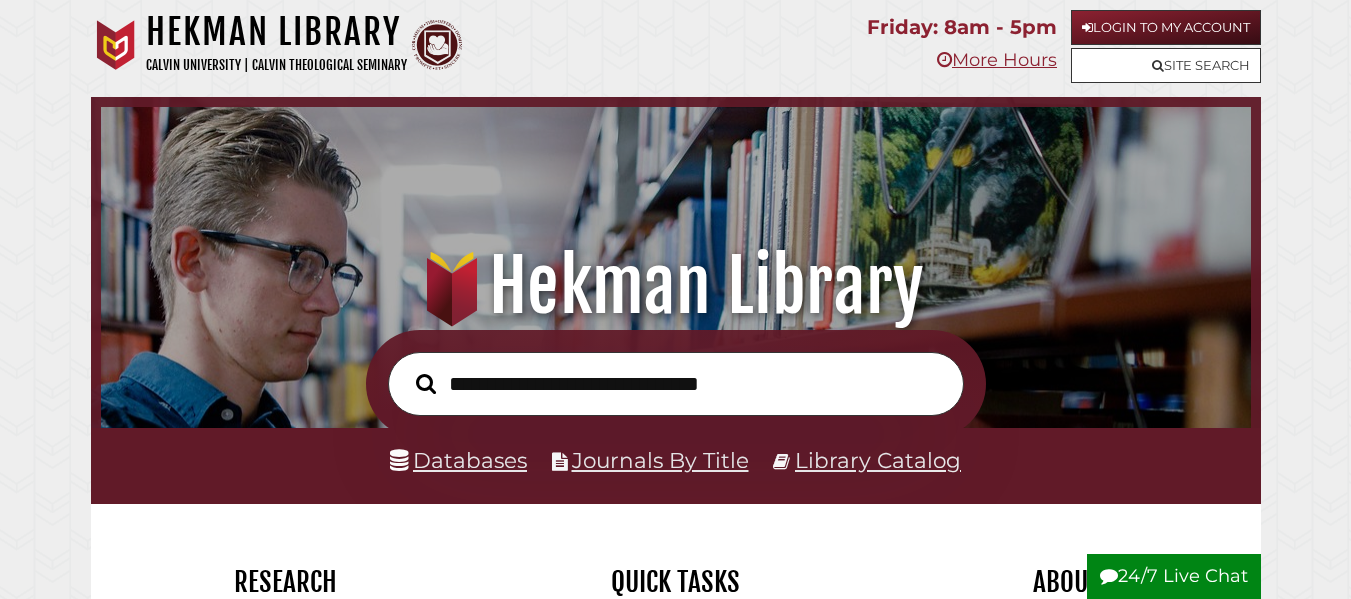 click at bounding box center (676, 384) 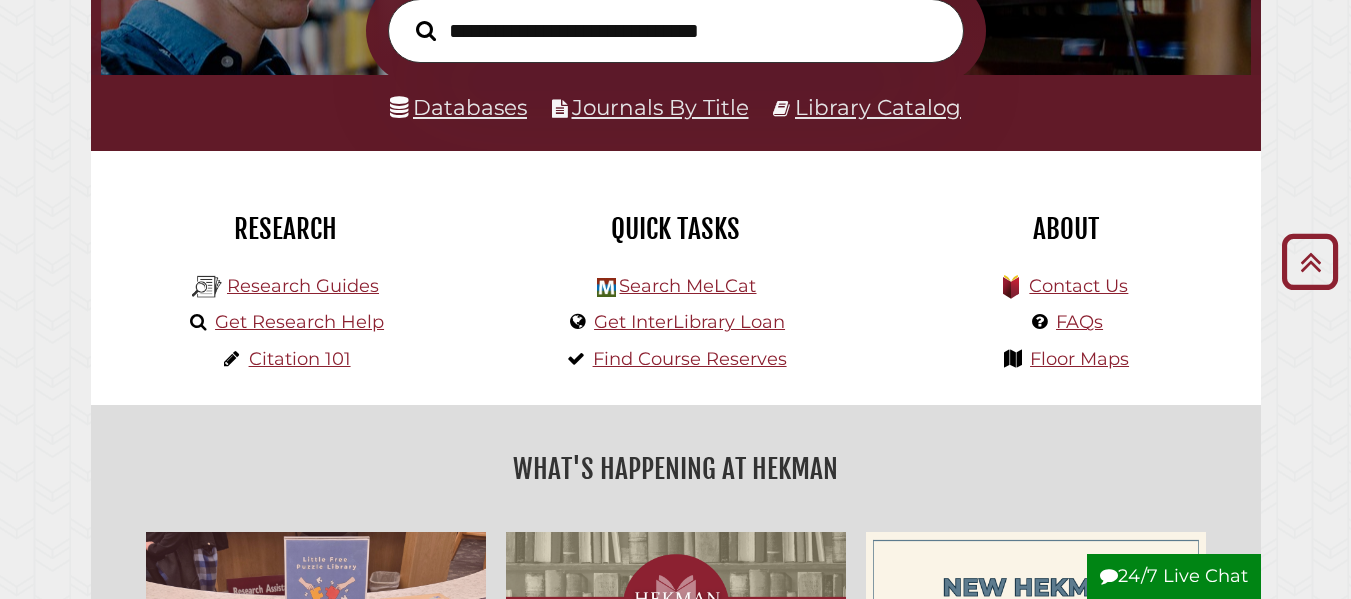 scroll, scrollTop: 408, scrollLeft: 0, axis: vertical 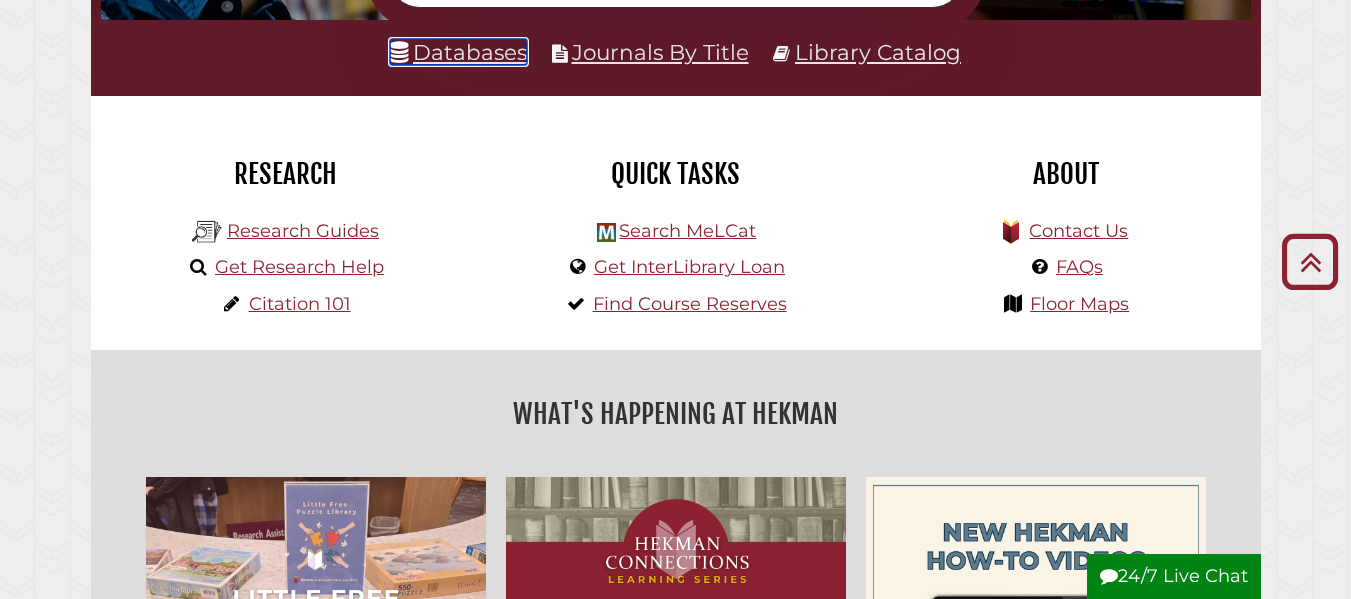 click on "Databases" at bounding box center [458, 52] 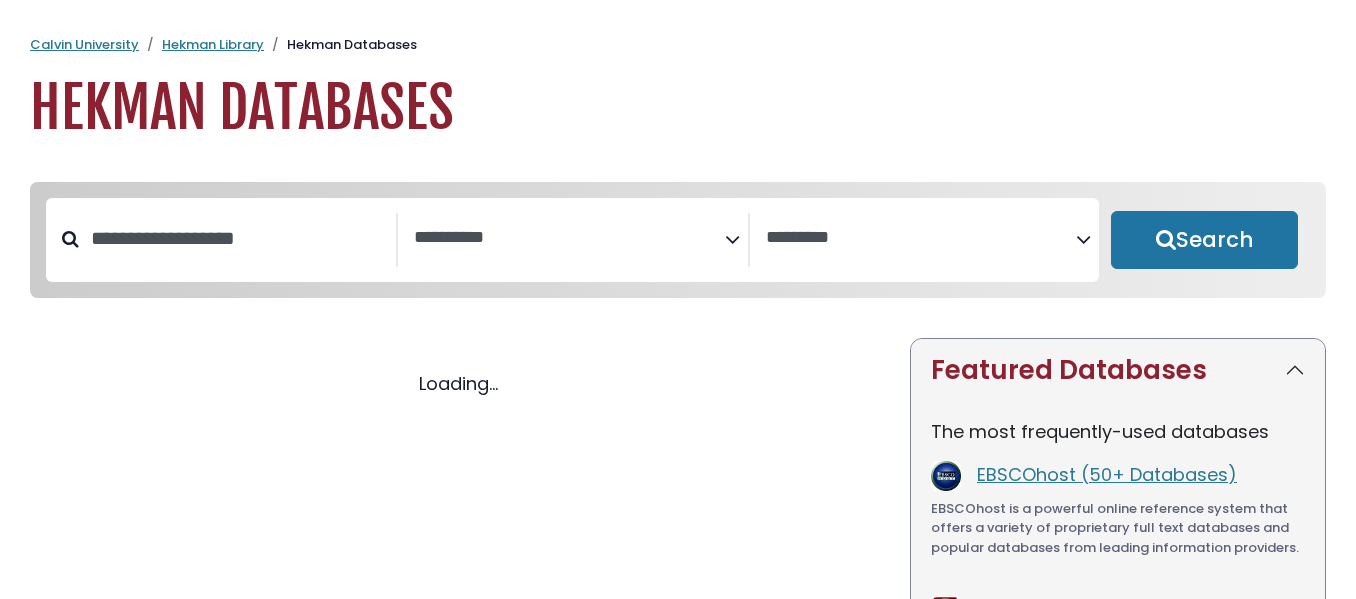 select 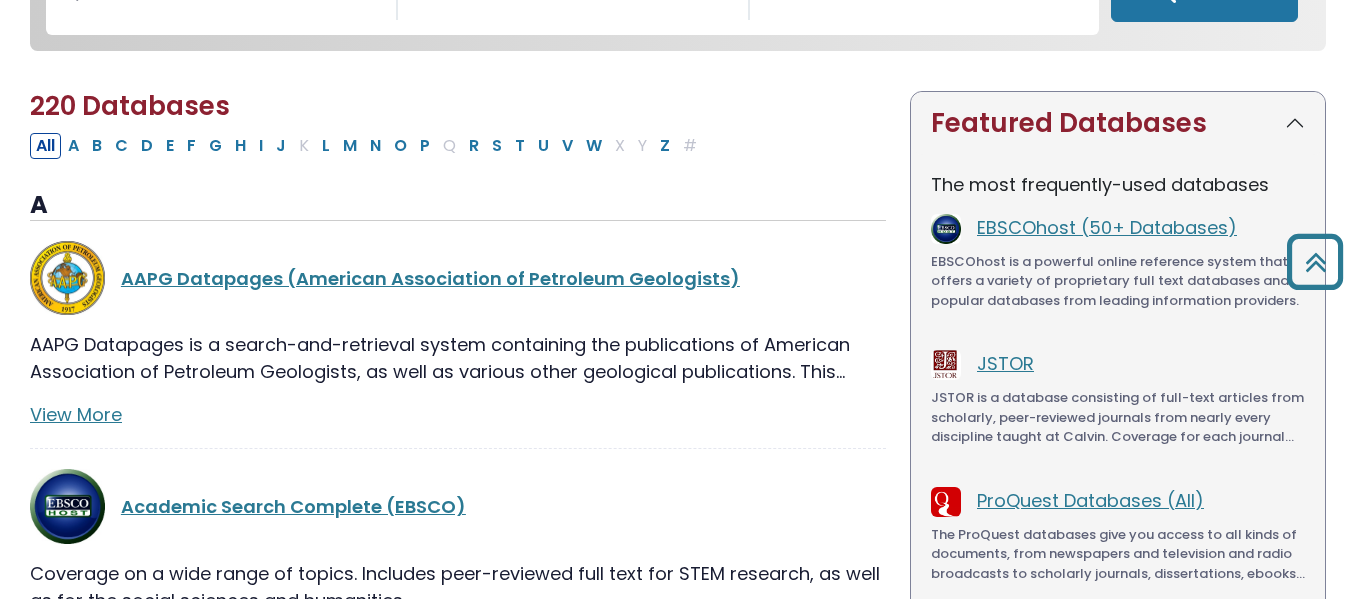 scroll, scrollTop: 0, scrollLeft: 0, axis: both 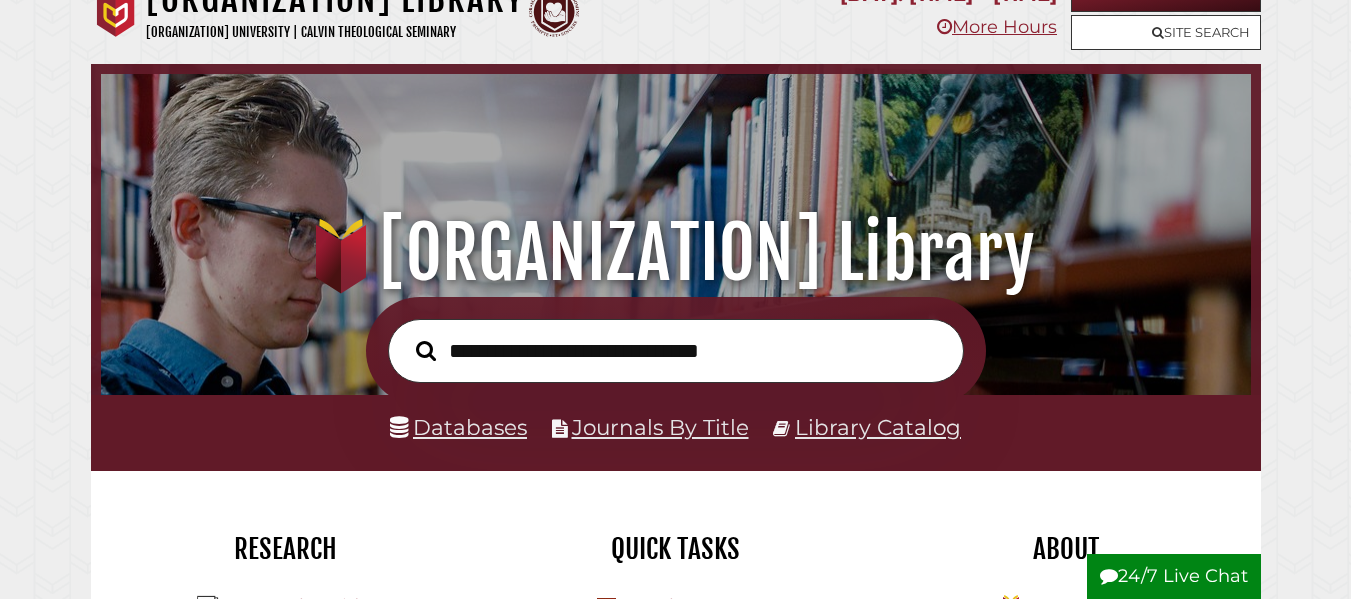 click at bounding box center [676, 351] 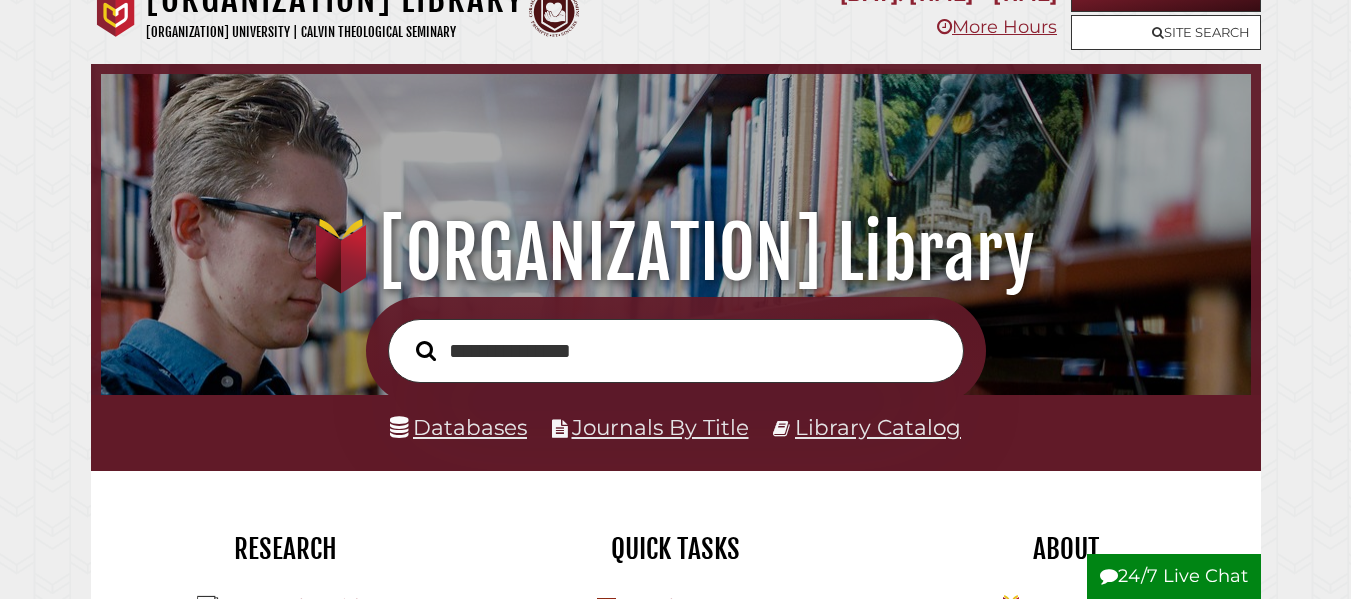 type on "**********" 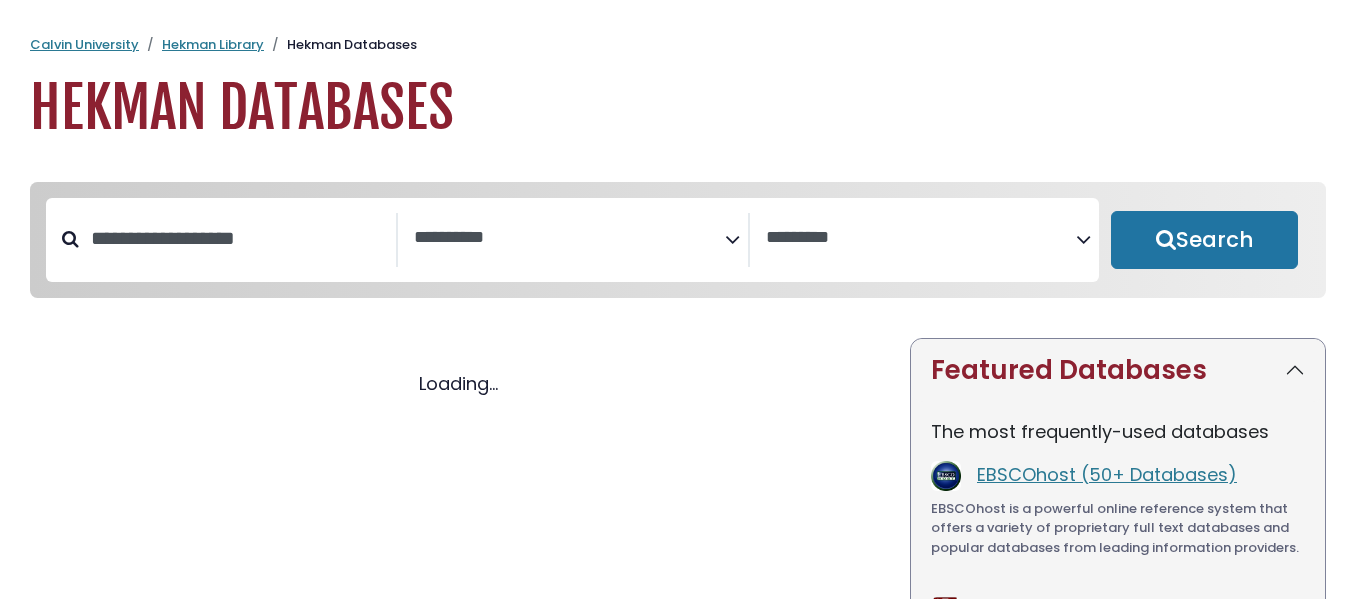 select 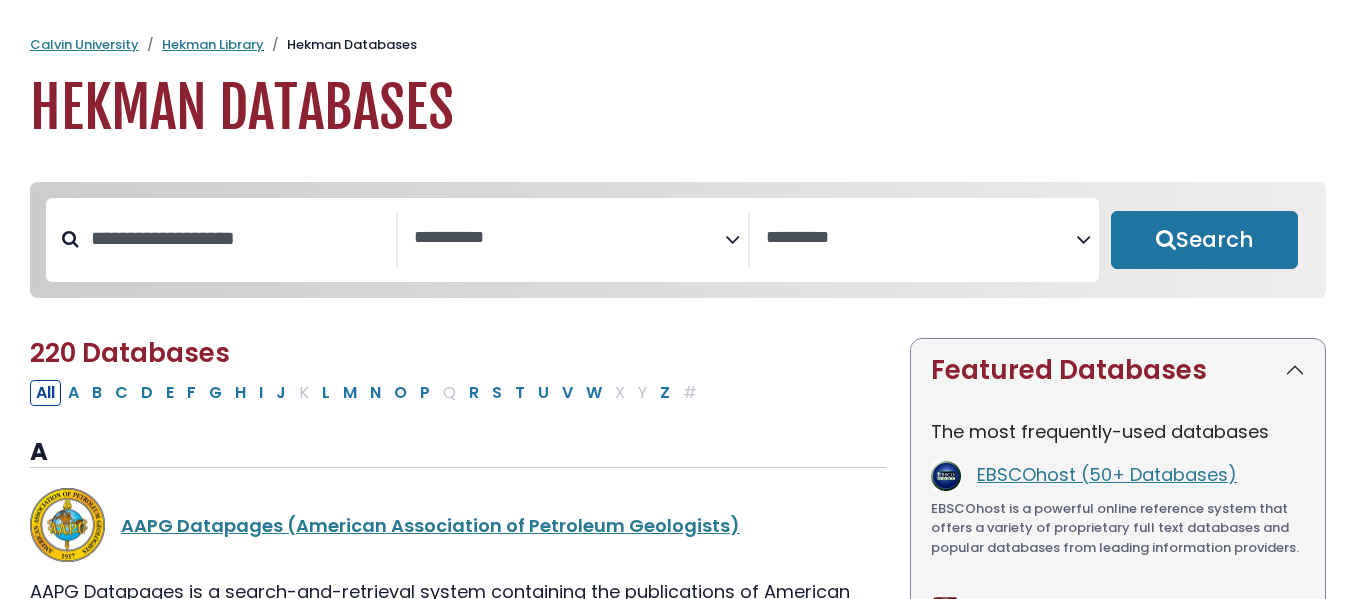 click at bounding box center [237, 239] 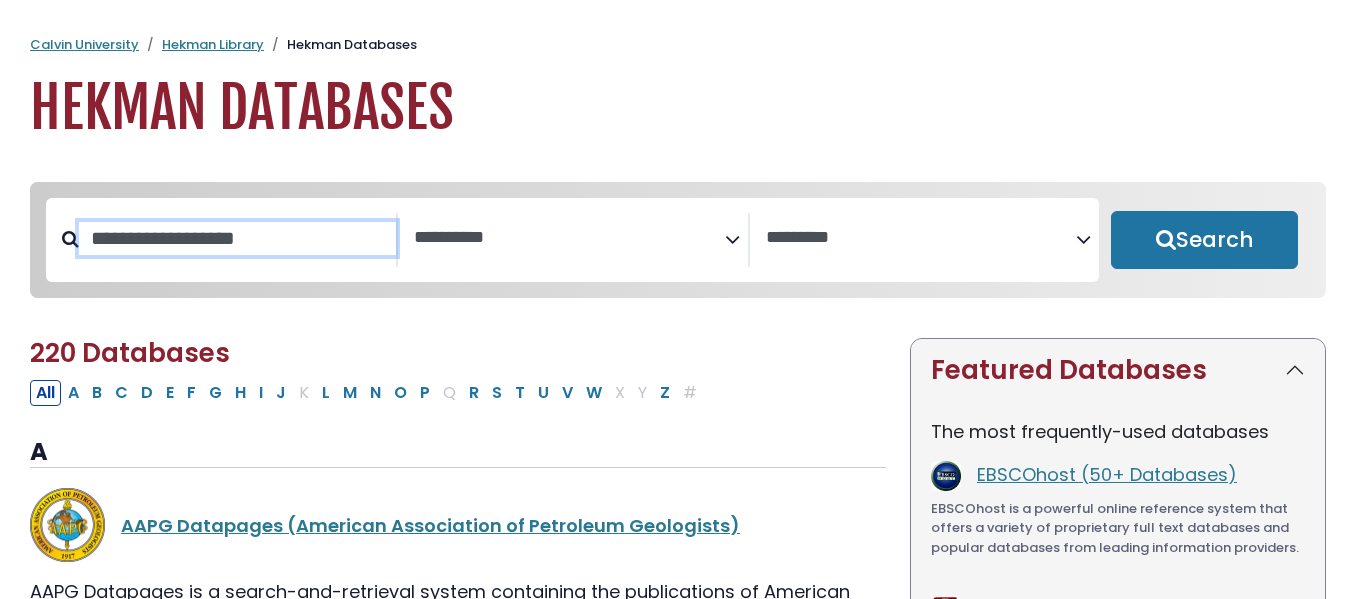click at bounding box center [237, 238] 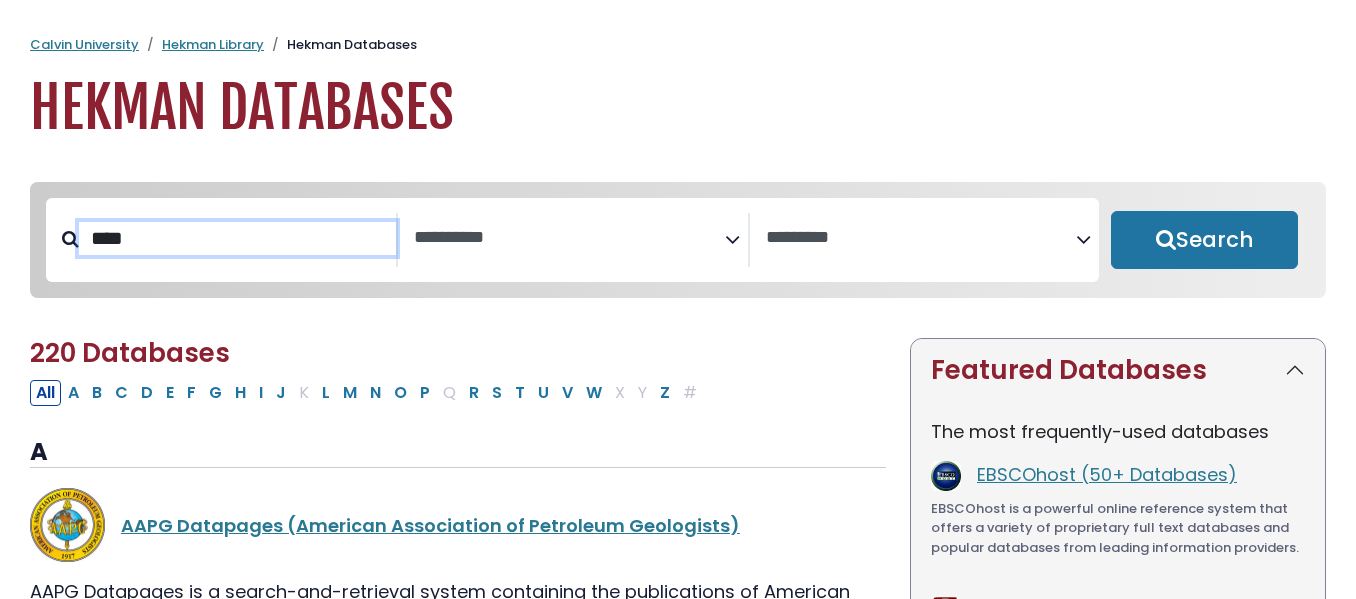 type on "****" 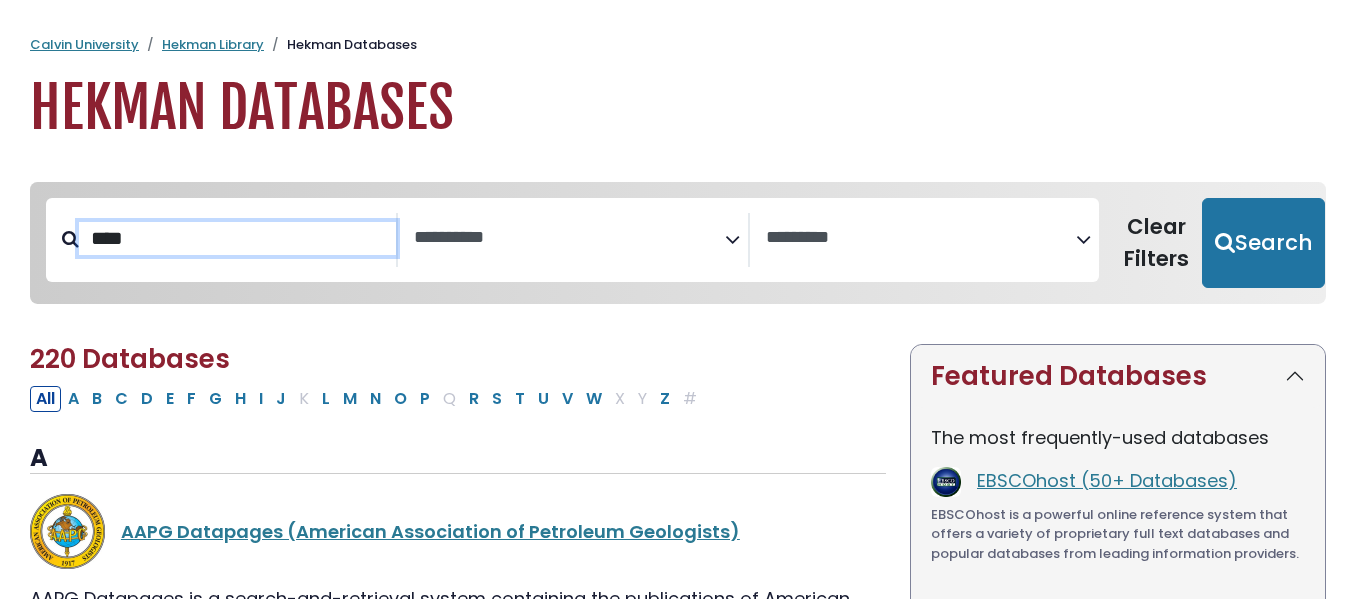 select 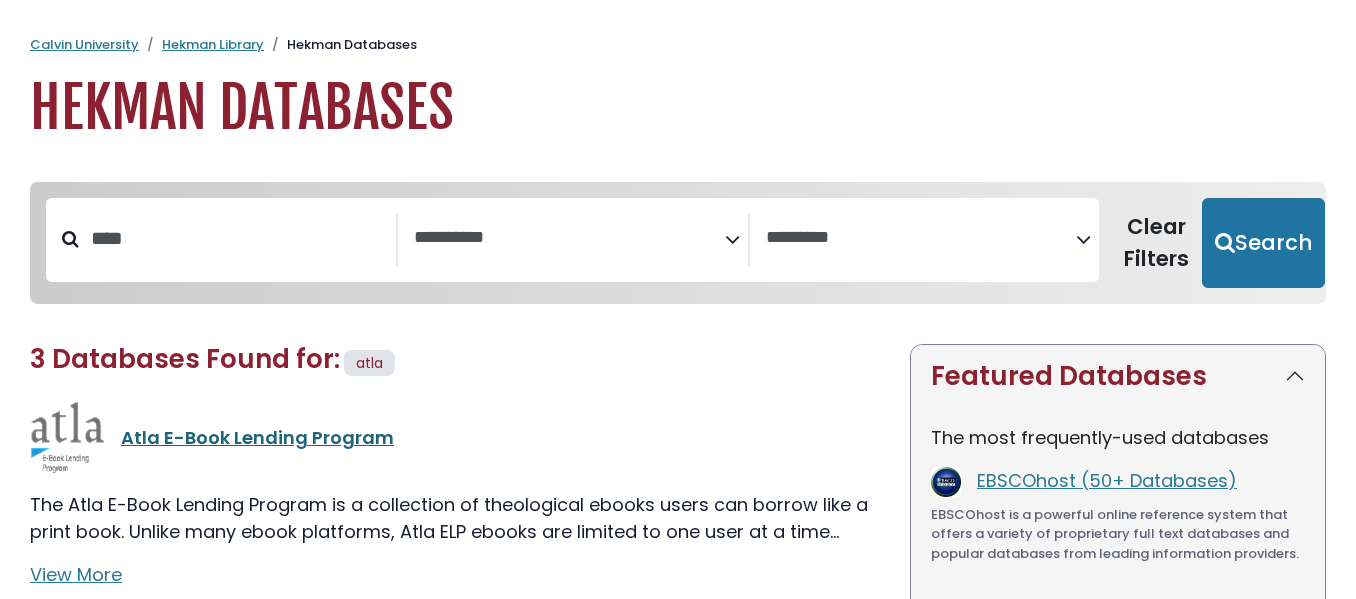 click on "Atla E-Book Lending Program" at bounding box center (257, 437) 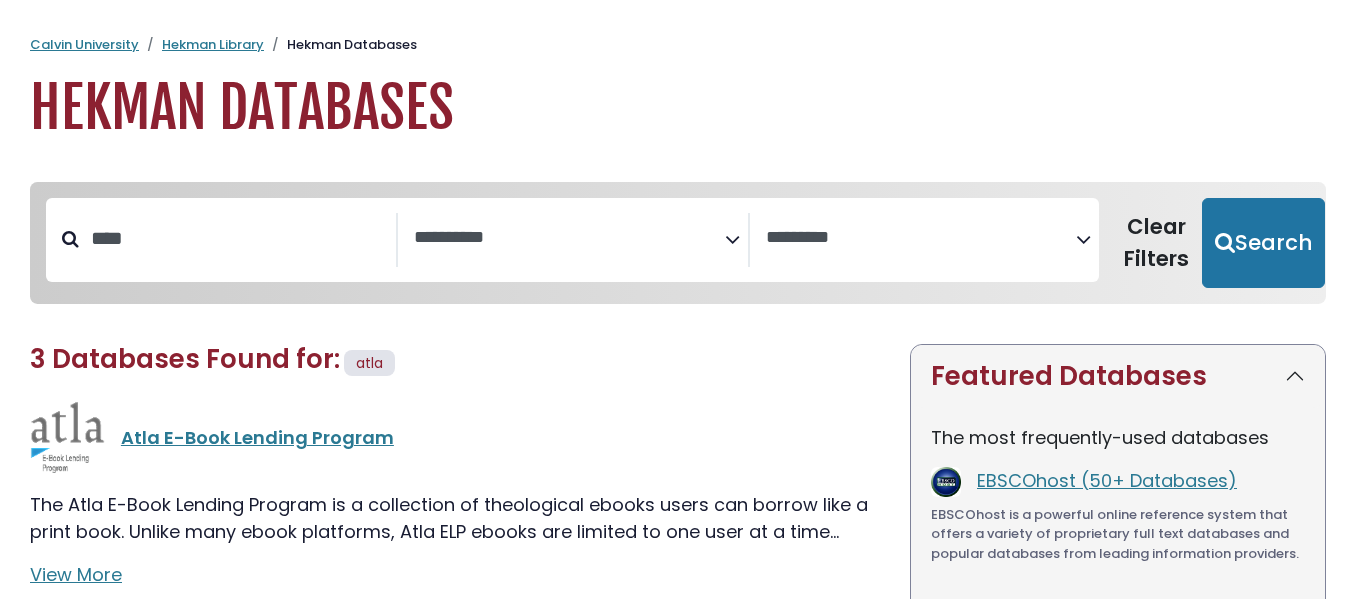 select 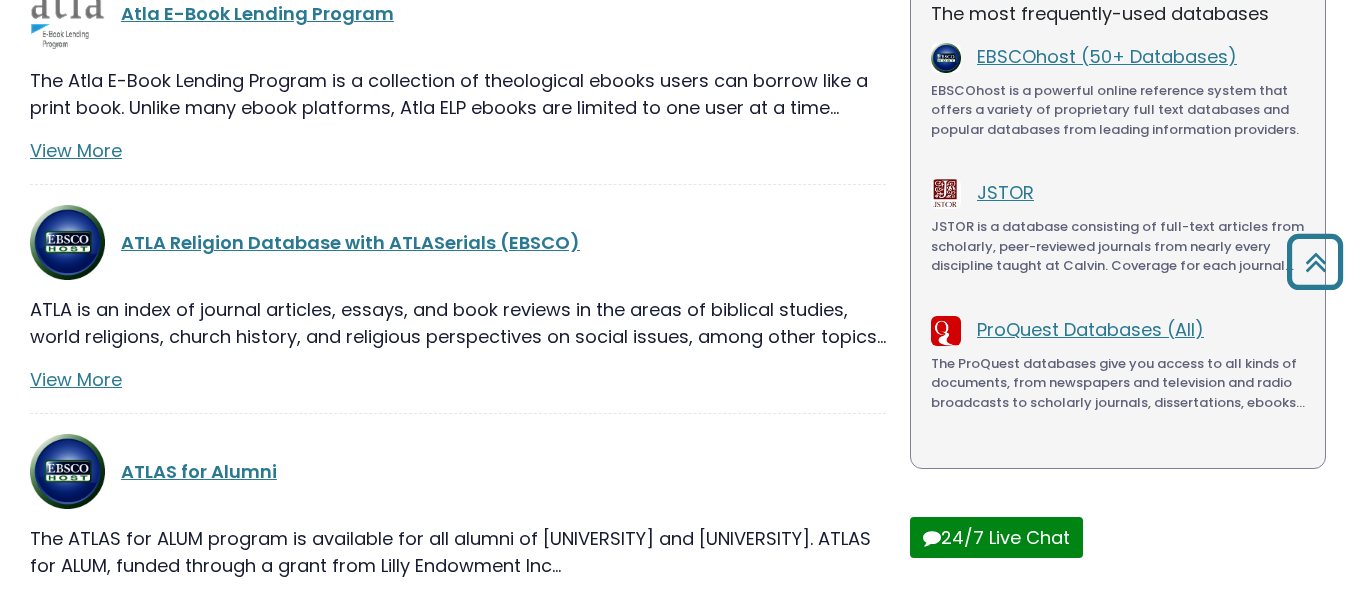 scroll, scrollTop: 425, scrollLeft: 0, axis: vertical 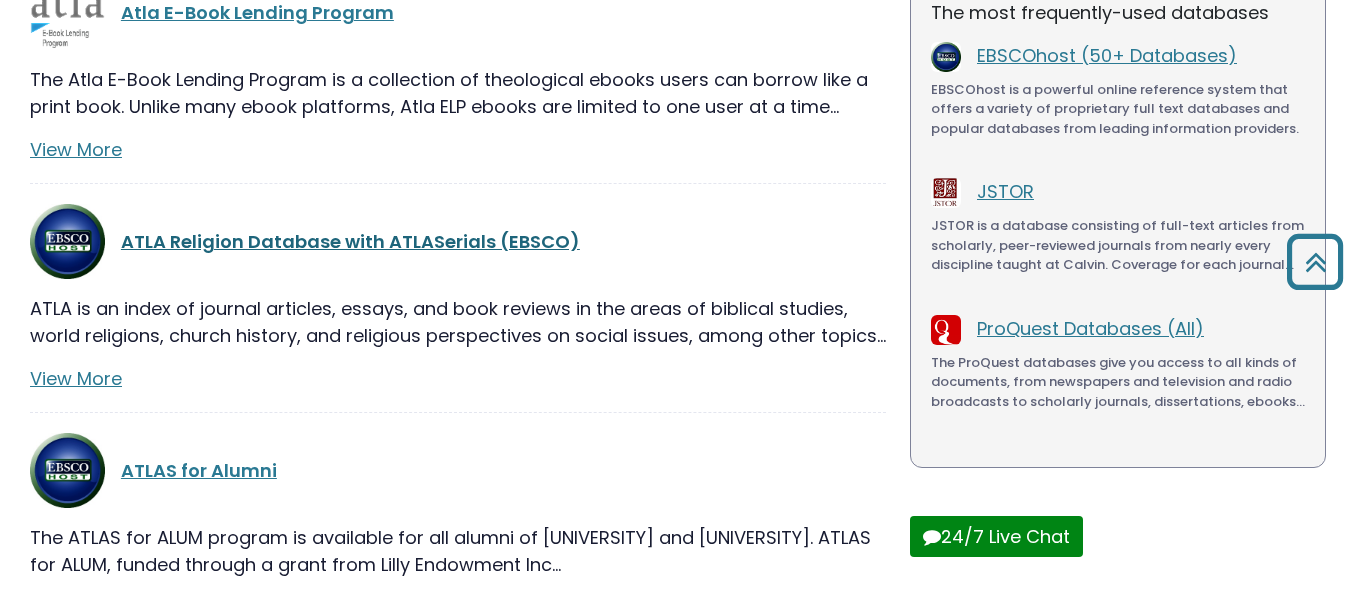 click on "ATLA Religion Database with ATLASerials (EBSCO)" at bounding box center [350, 241] 